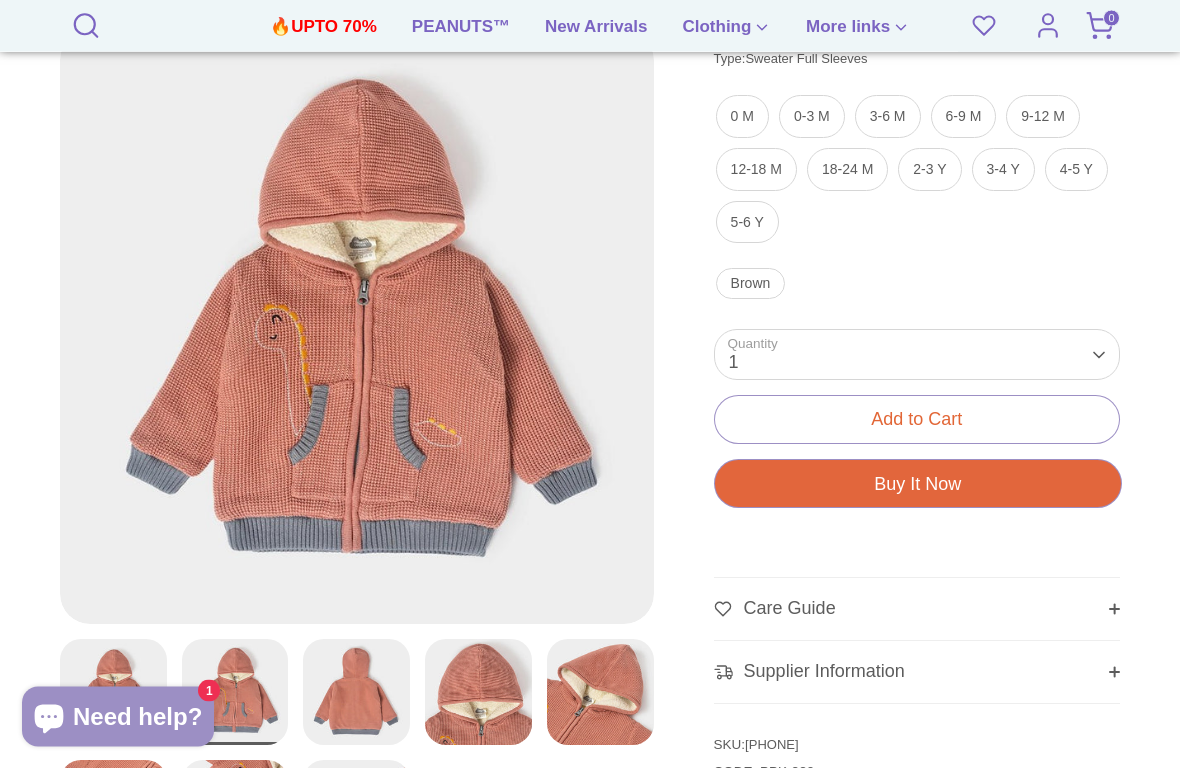 scroll, scrollTop: 489, scrollLeft: 0, axis: vertical 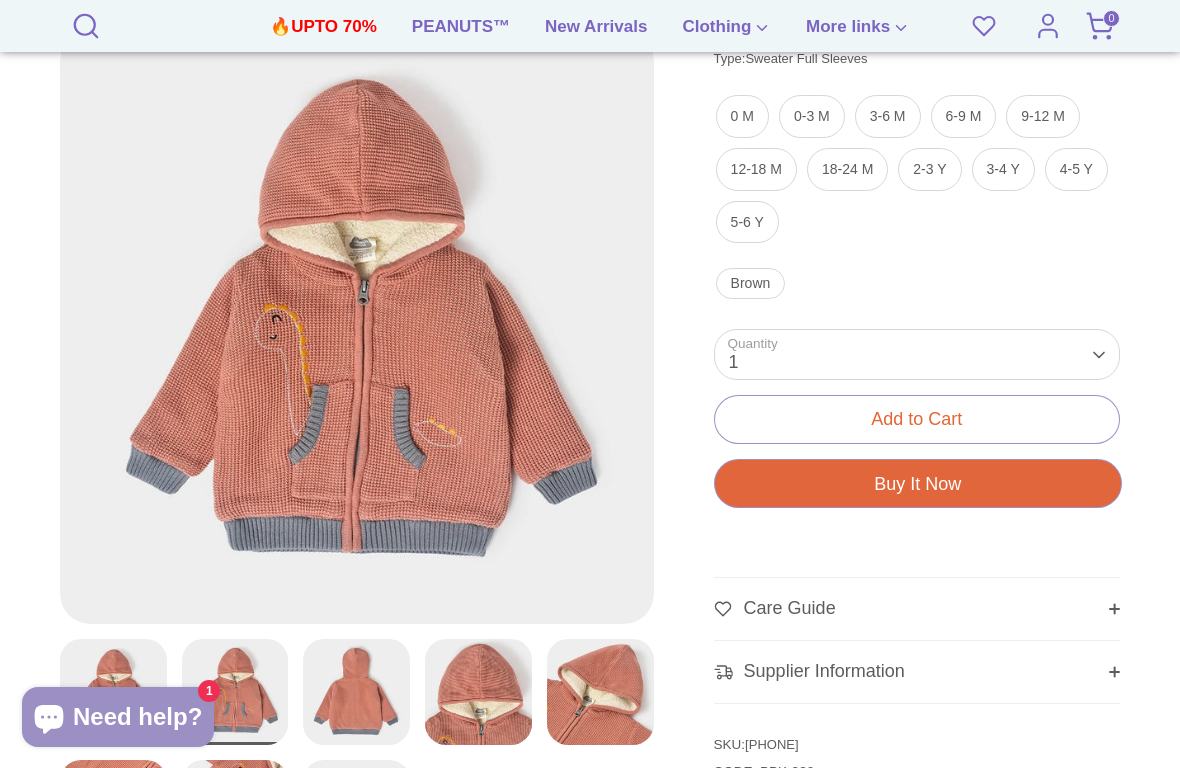 click on "9-12 M" at bounding box center (1043, 116) 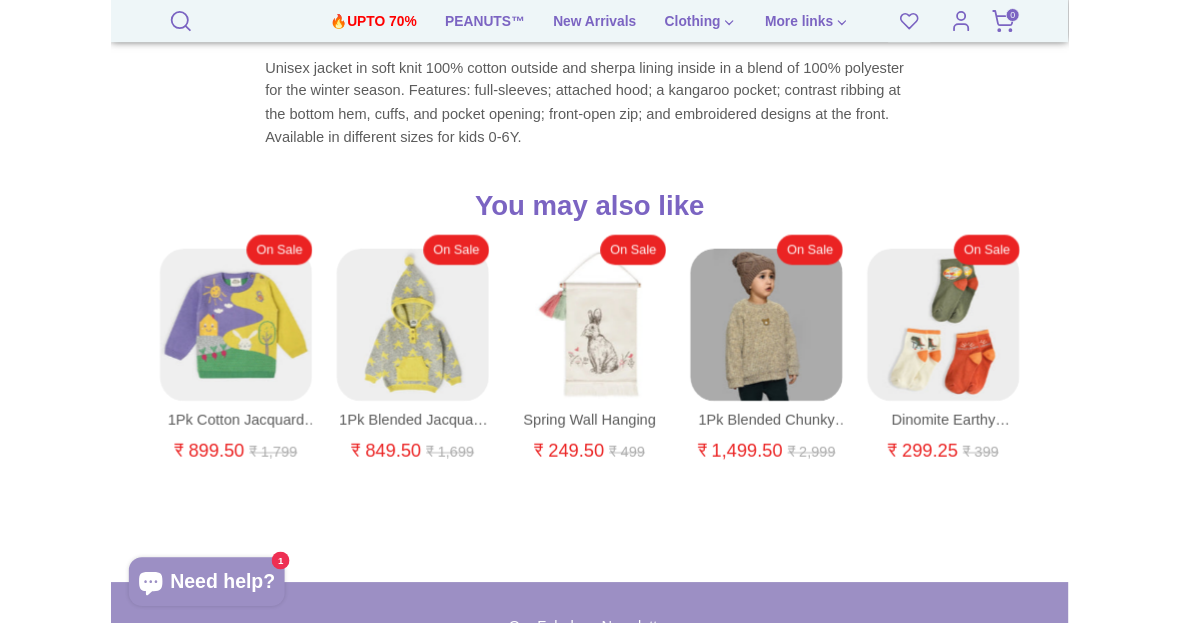 scroll, scrollTop: 1556, scrollLeft: 0, axis: vertical 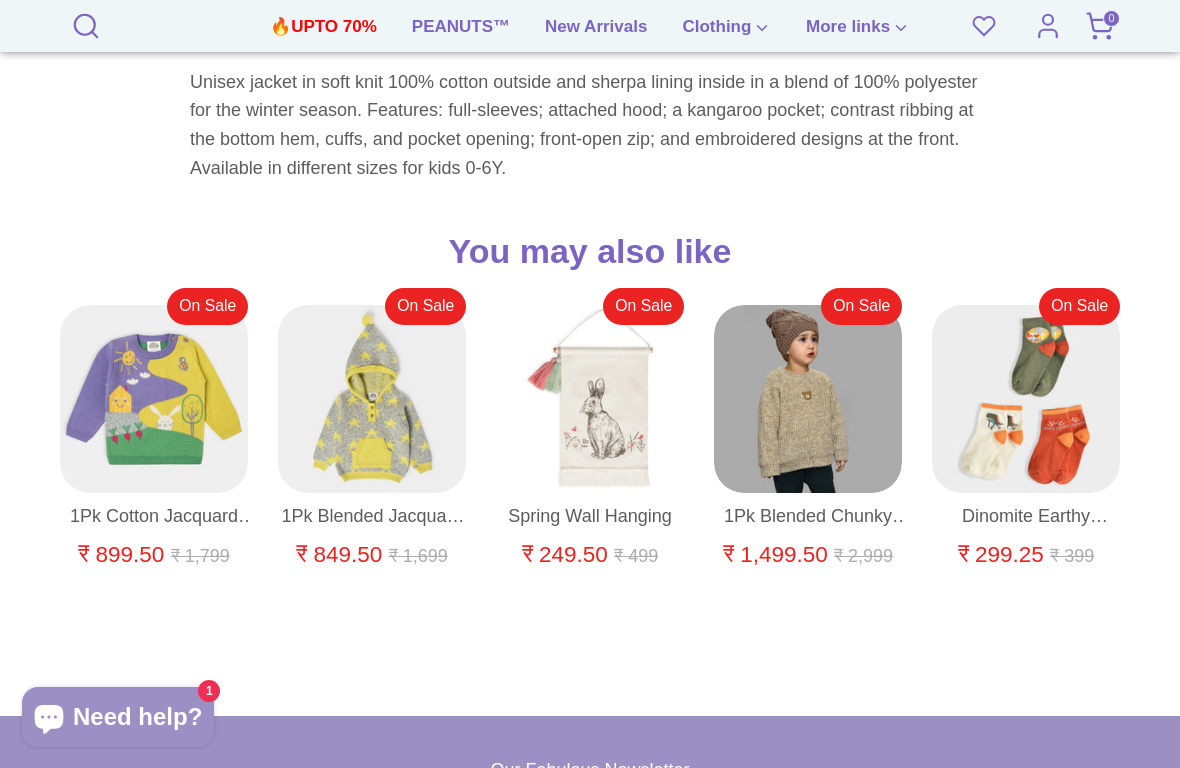 click at bounding box center (154, 400) 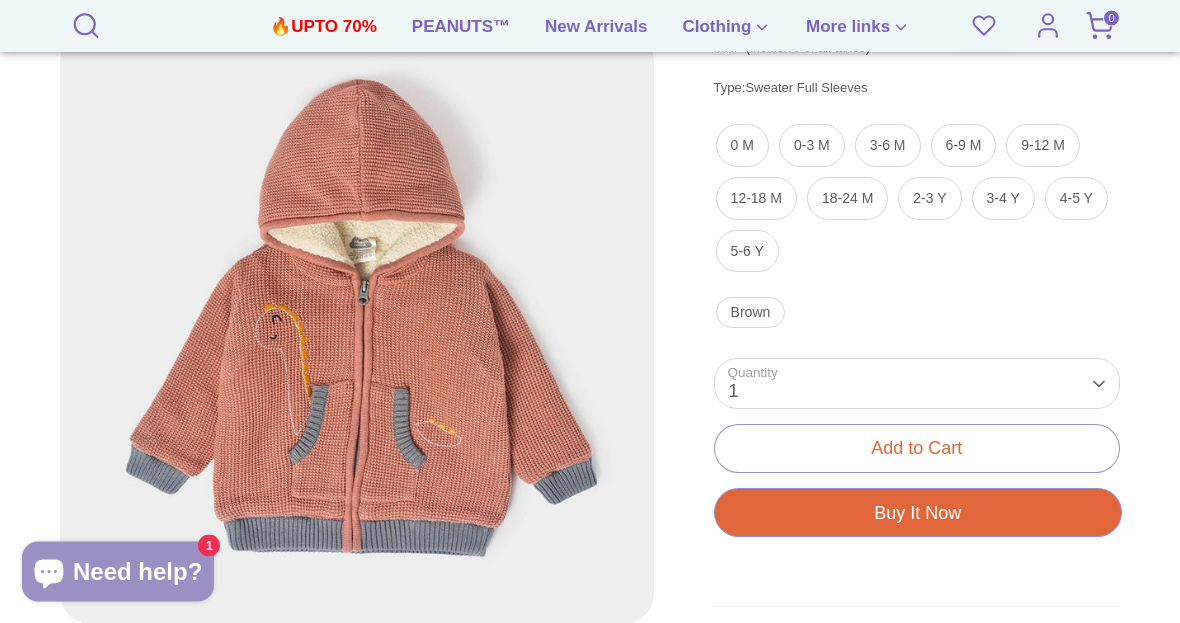 scroll, scrollTop: 459, scrollLeft: 0, axis: vertical 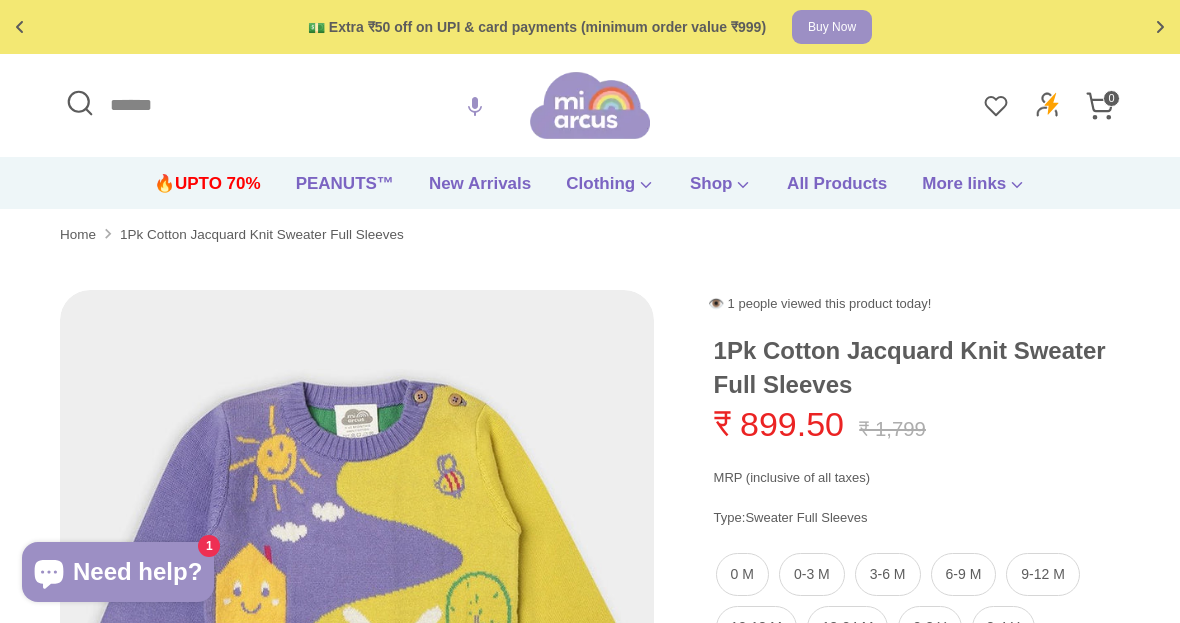 click 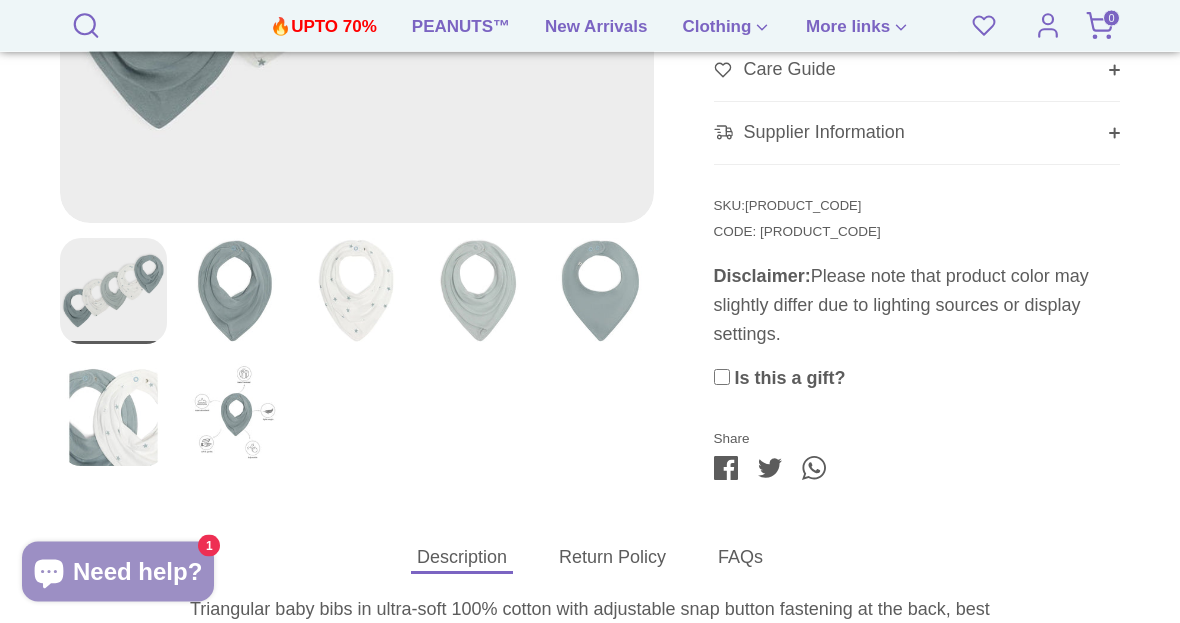 scroll, scrollTop: 881, scrollLeft: 0, axis: vertical 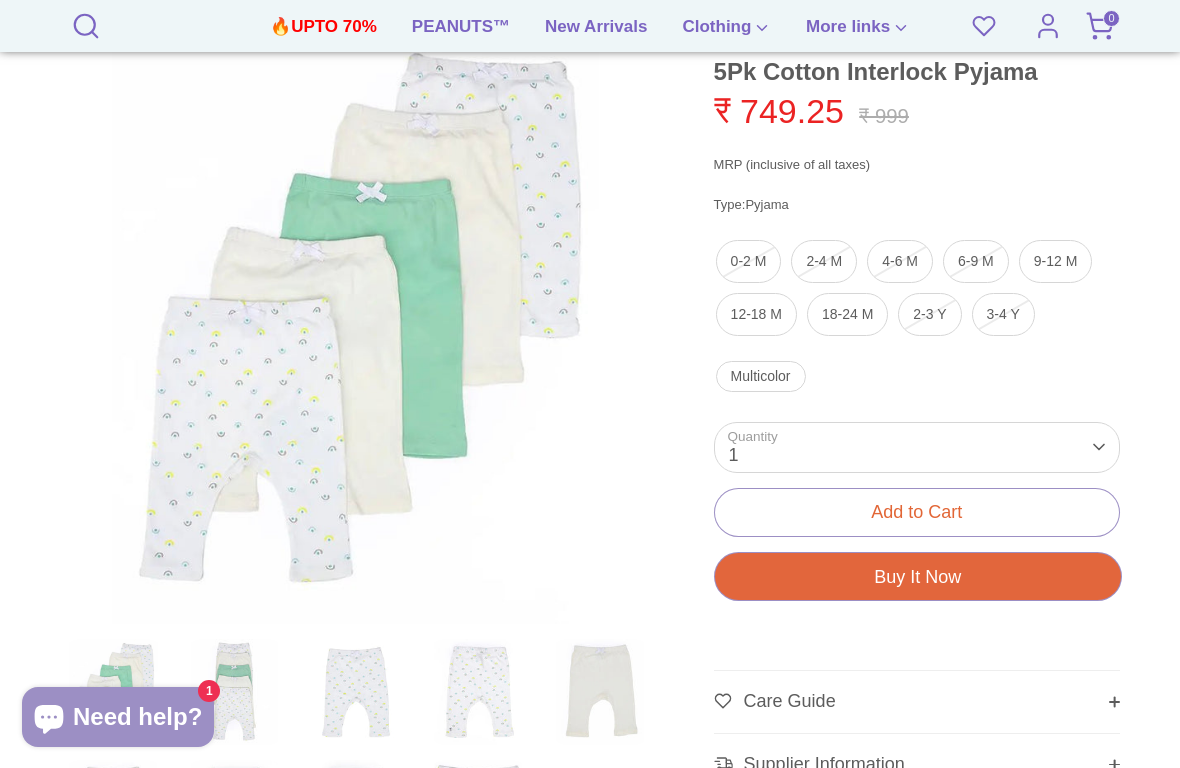 click on "Add to Cart" at bounding box center [917, 512] 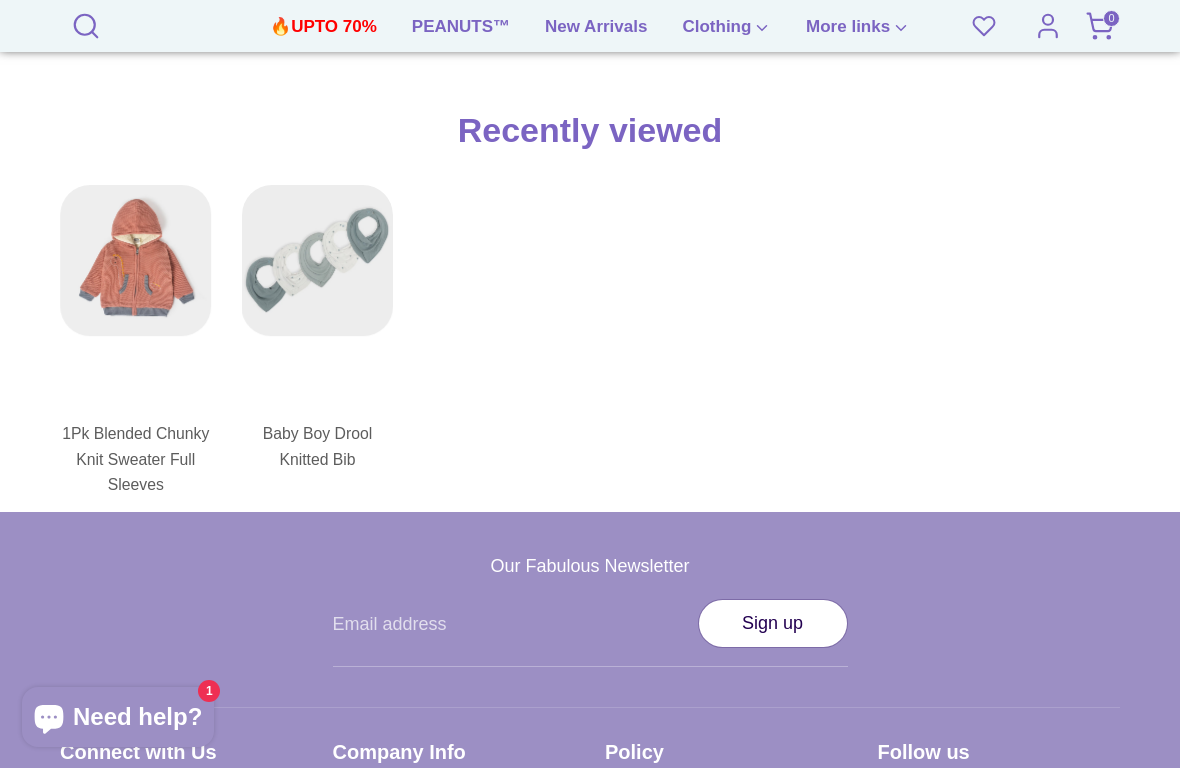 scroll, scrollTop: 2058, scrollLeft: 0, axis: vertical 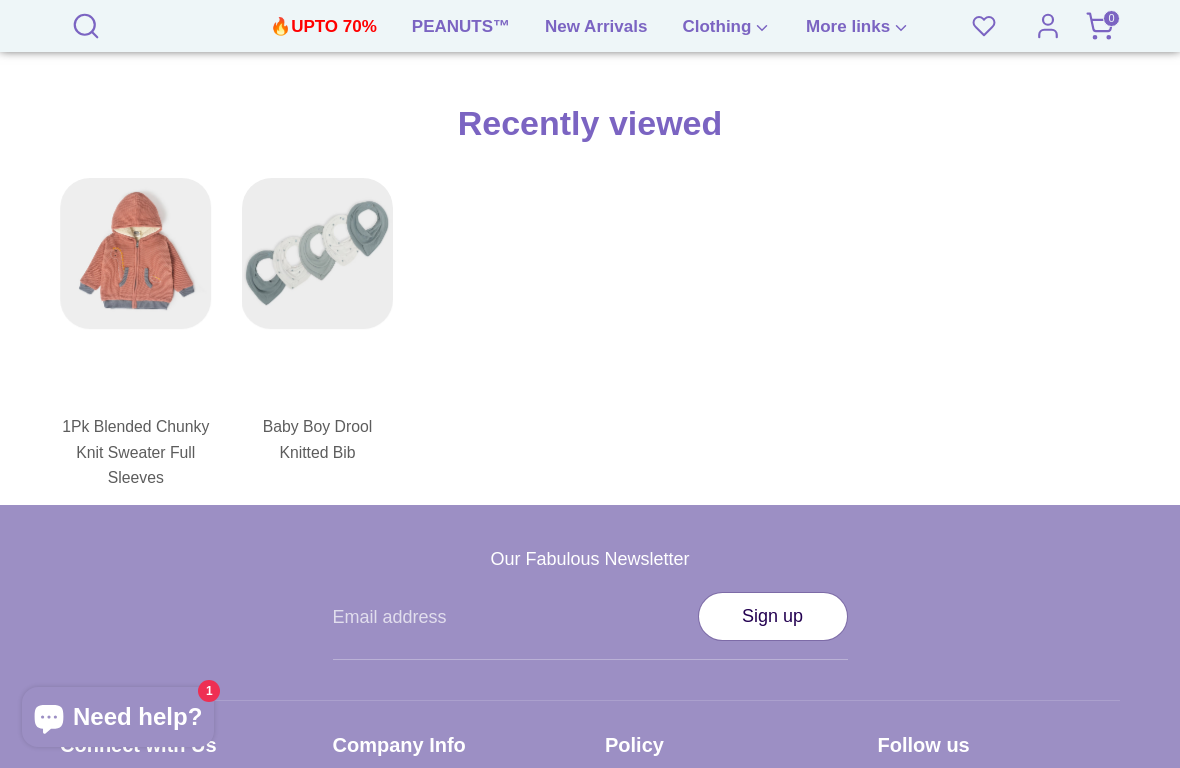 click at bounding box center [136, 293] 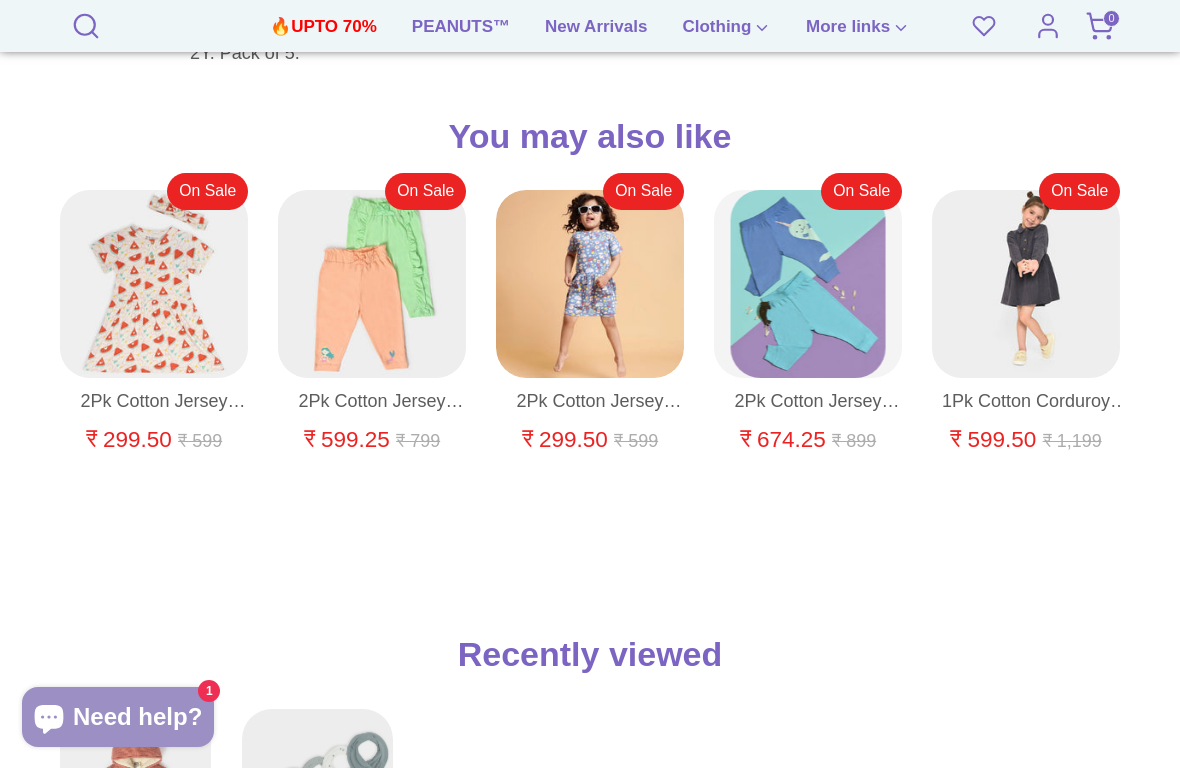click at bounding box center [590, 285] 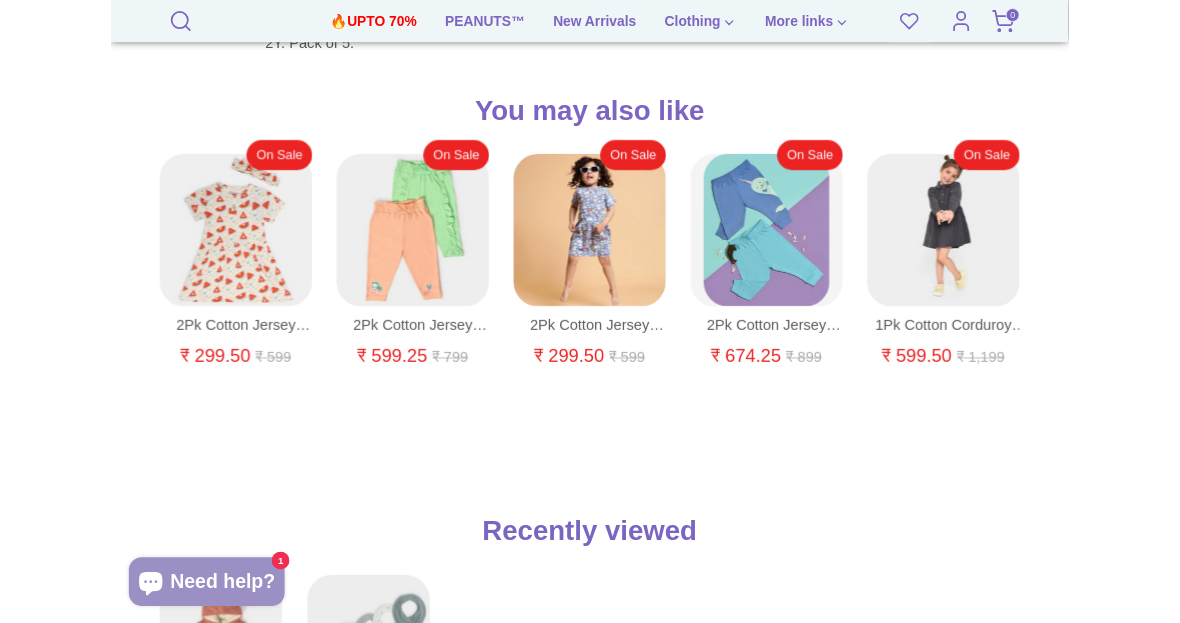 scroll, scrollTop: 0, scrollLeft: 0, axis: both 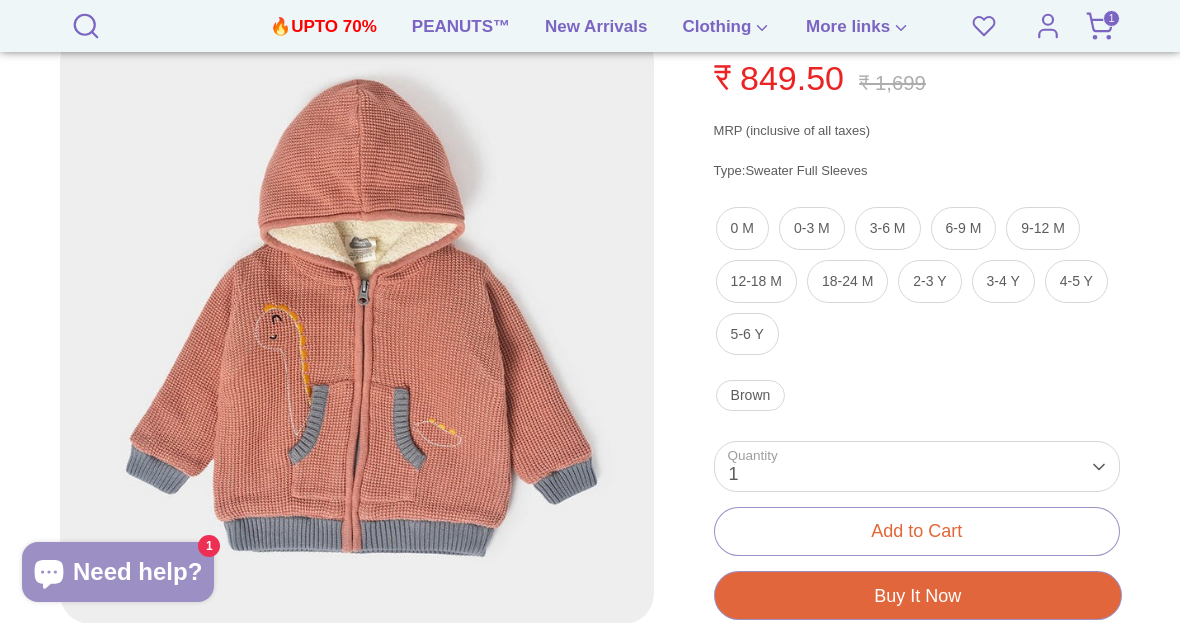 click on "9-12 M" at bounding box center [1043, 228] 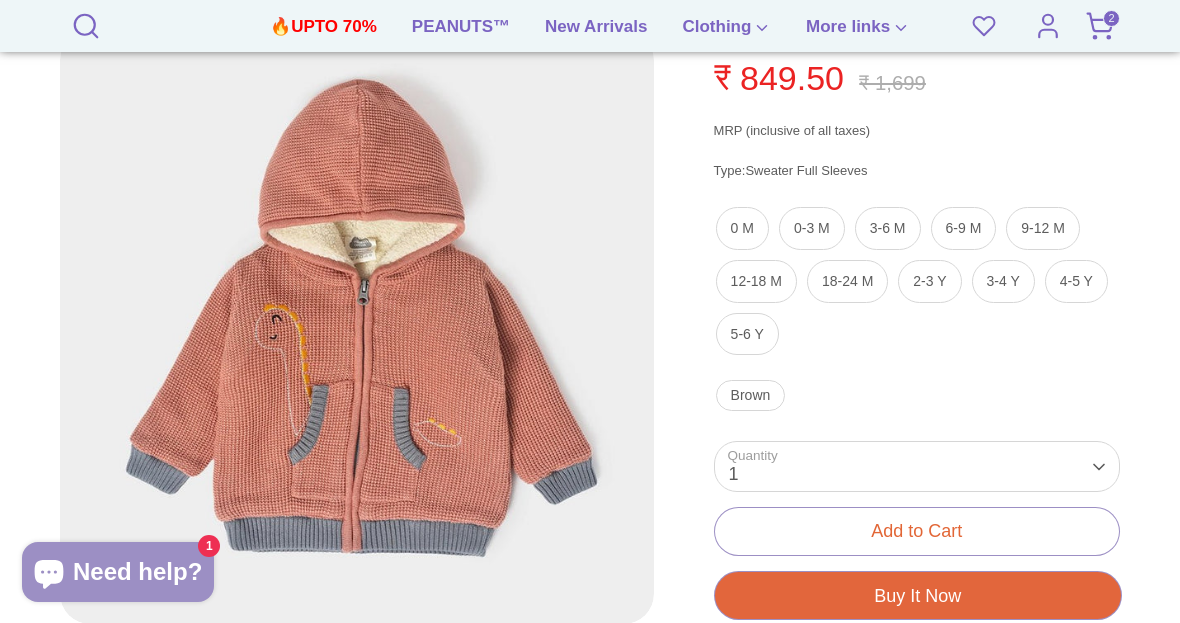 click on "6-9 M" at bounding box center (964, 228) 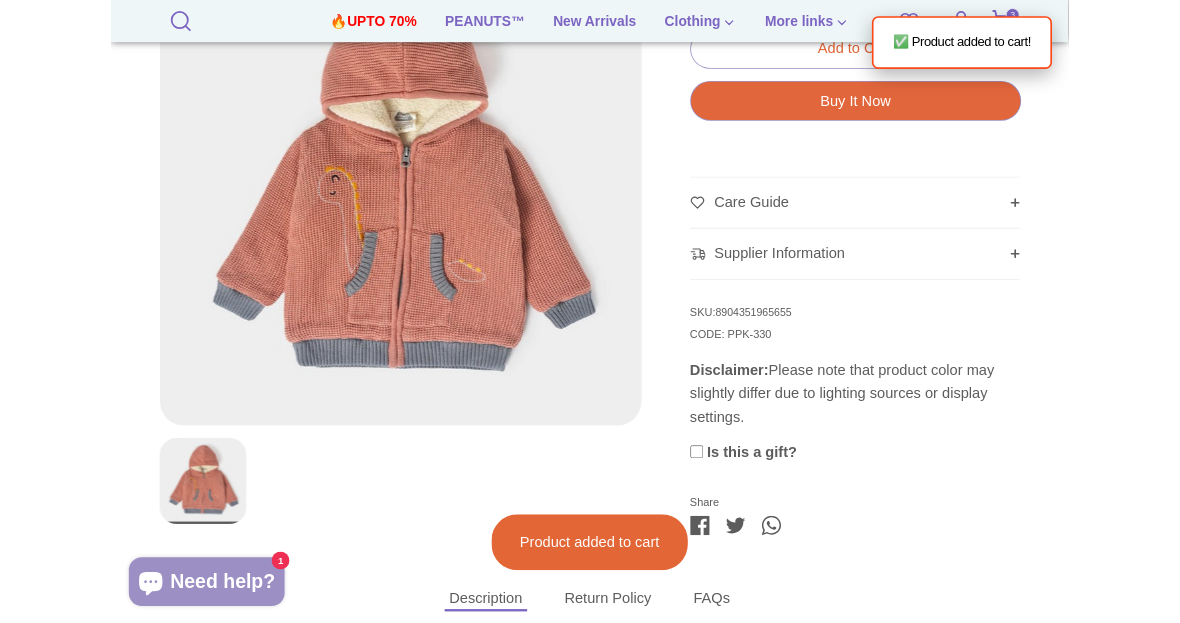 scroll, scrollTop: 825, scrollLeft: 0, axis: vertical 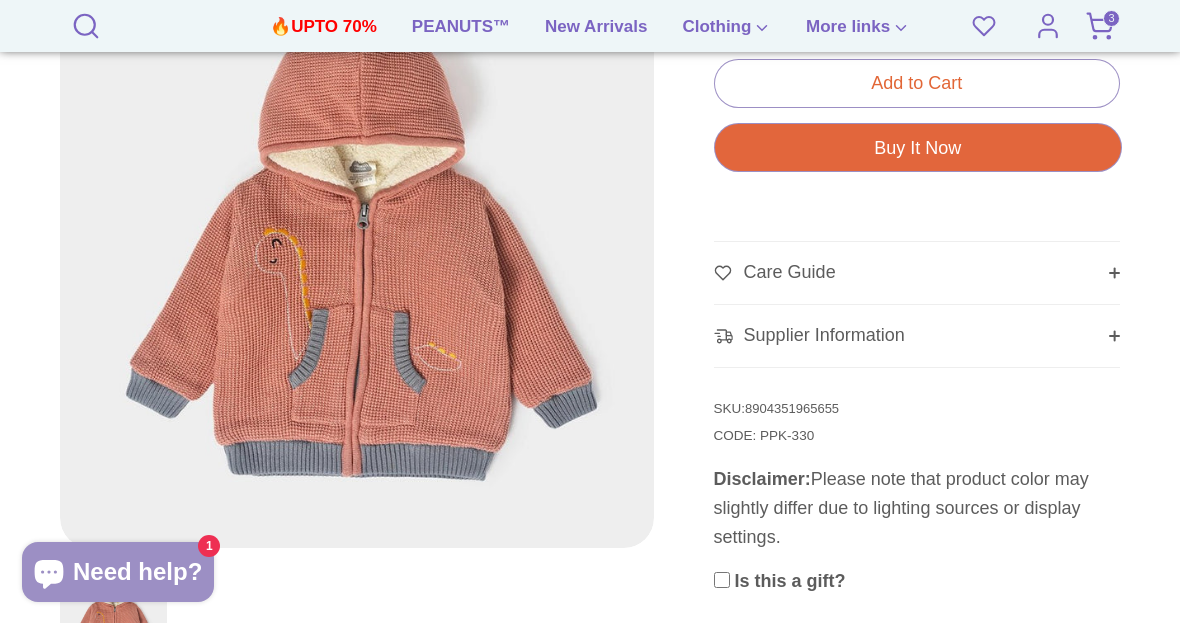 click on "3" at bounding box center (1111, 18) 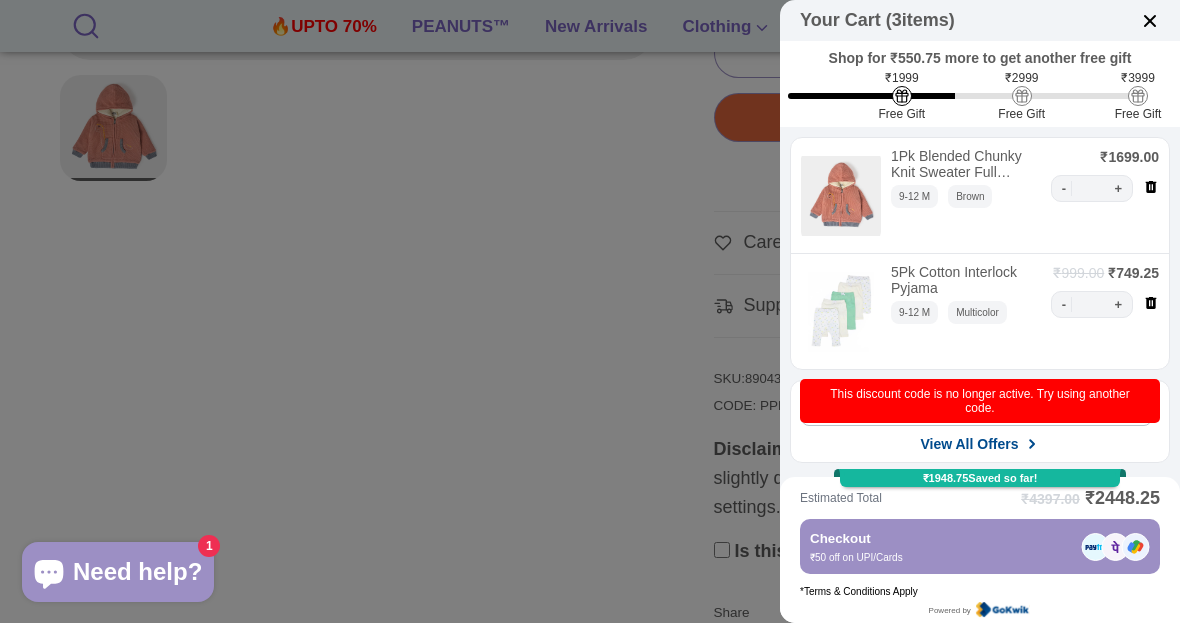 click on "-   *   +" at bounding box center (1092, 188) 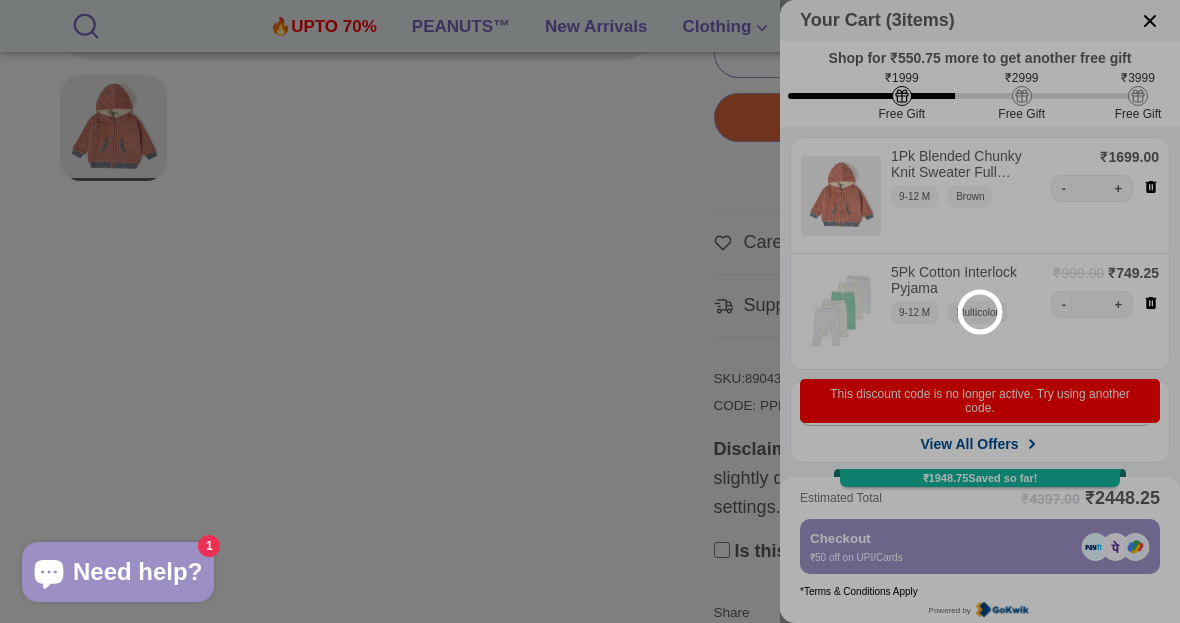 select on "******" 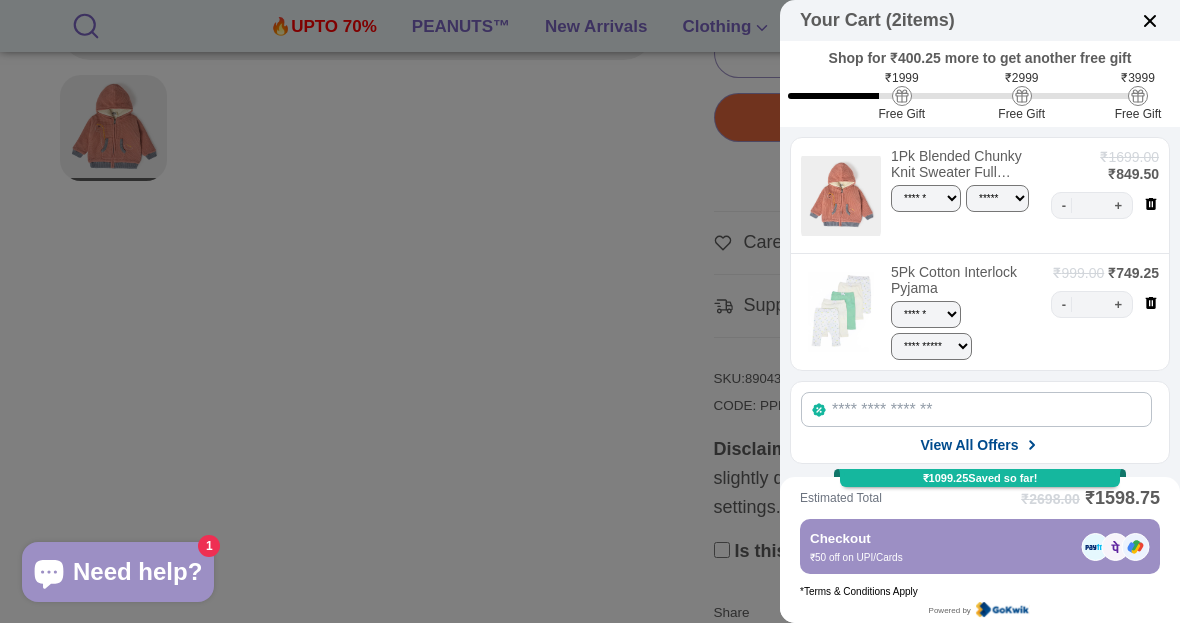 click on "-" at bounding box center [1067, 205] 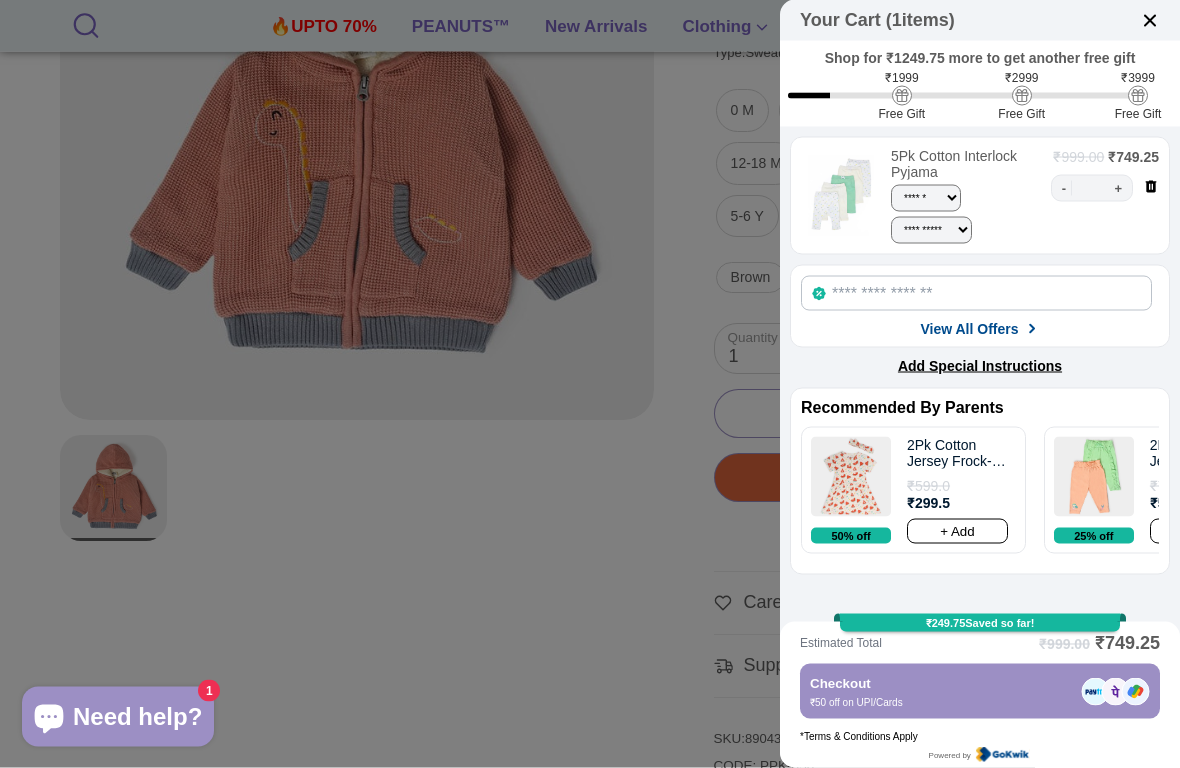 scroll, scrollTop: 465, scrollLeft: 0, axis: vertical 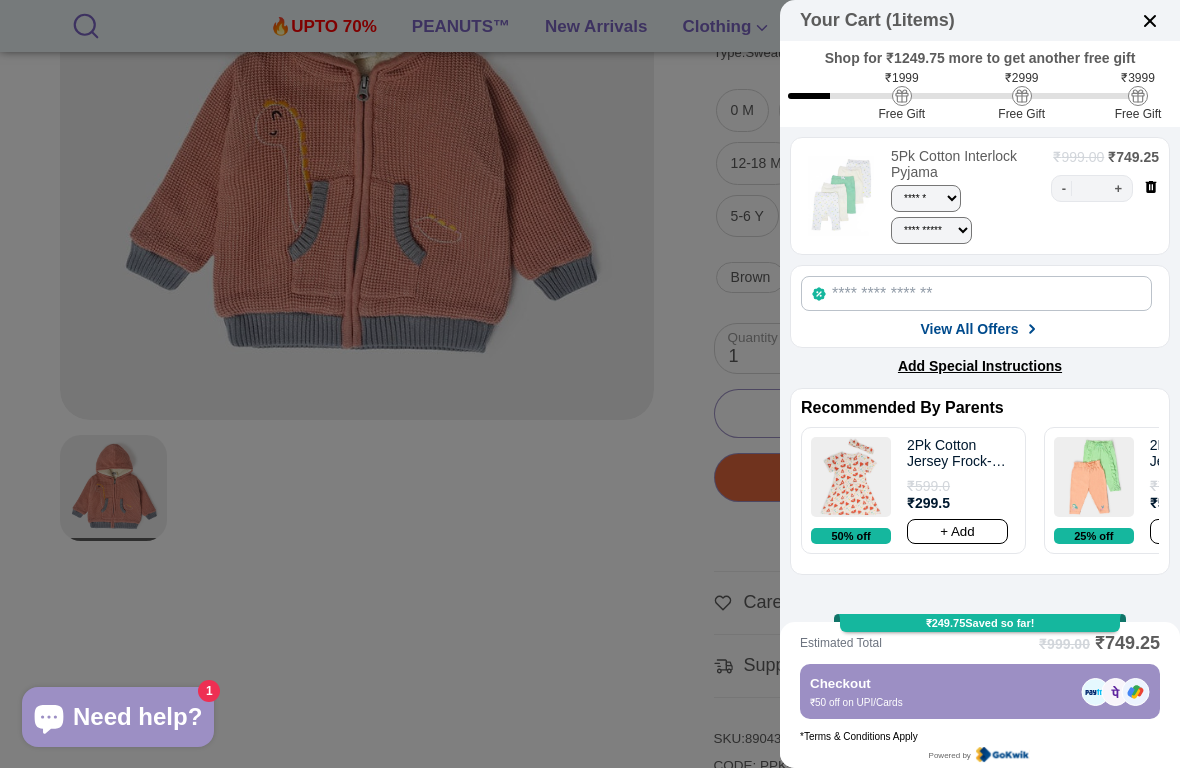 click at bounding box center (590, 384) 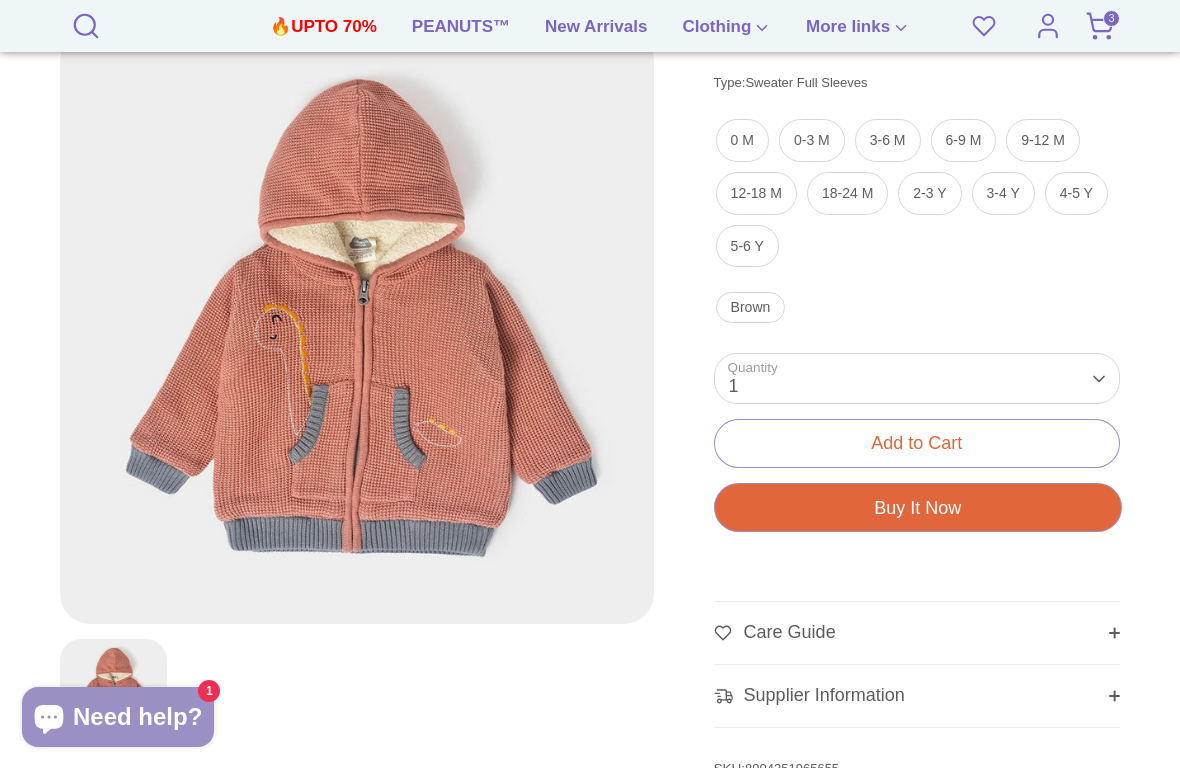 click on "Add to Cart" at bounding box center (916, 443) 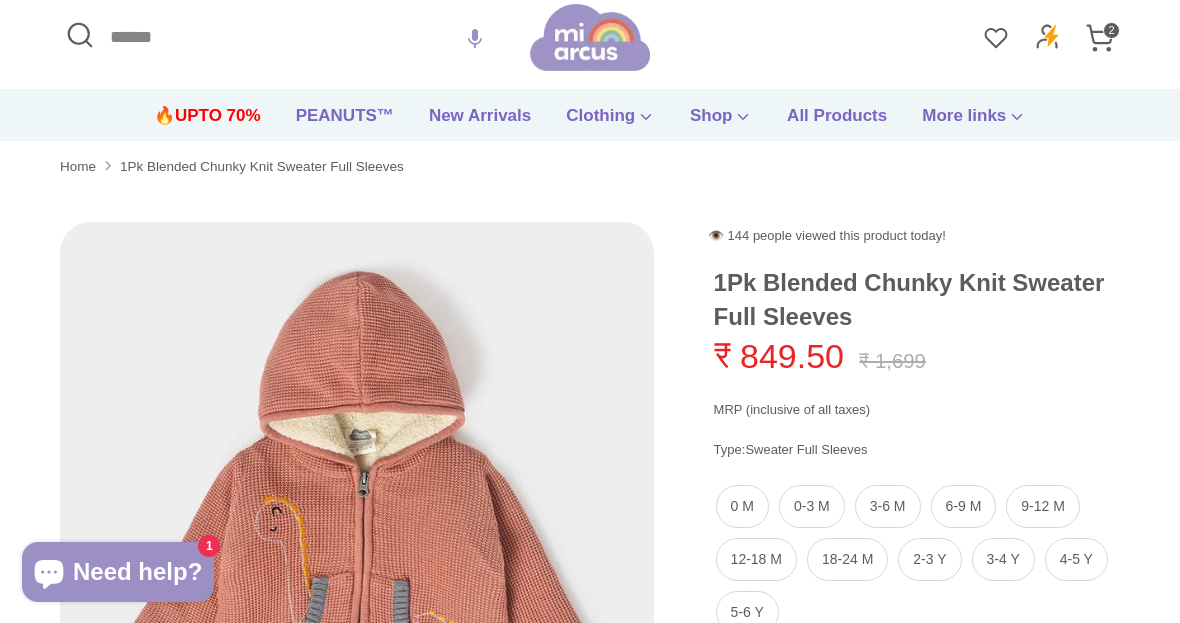 scroll, scrollTop: 0, scrollLeft: 0, axis: both 